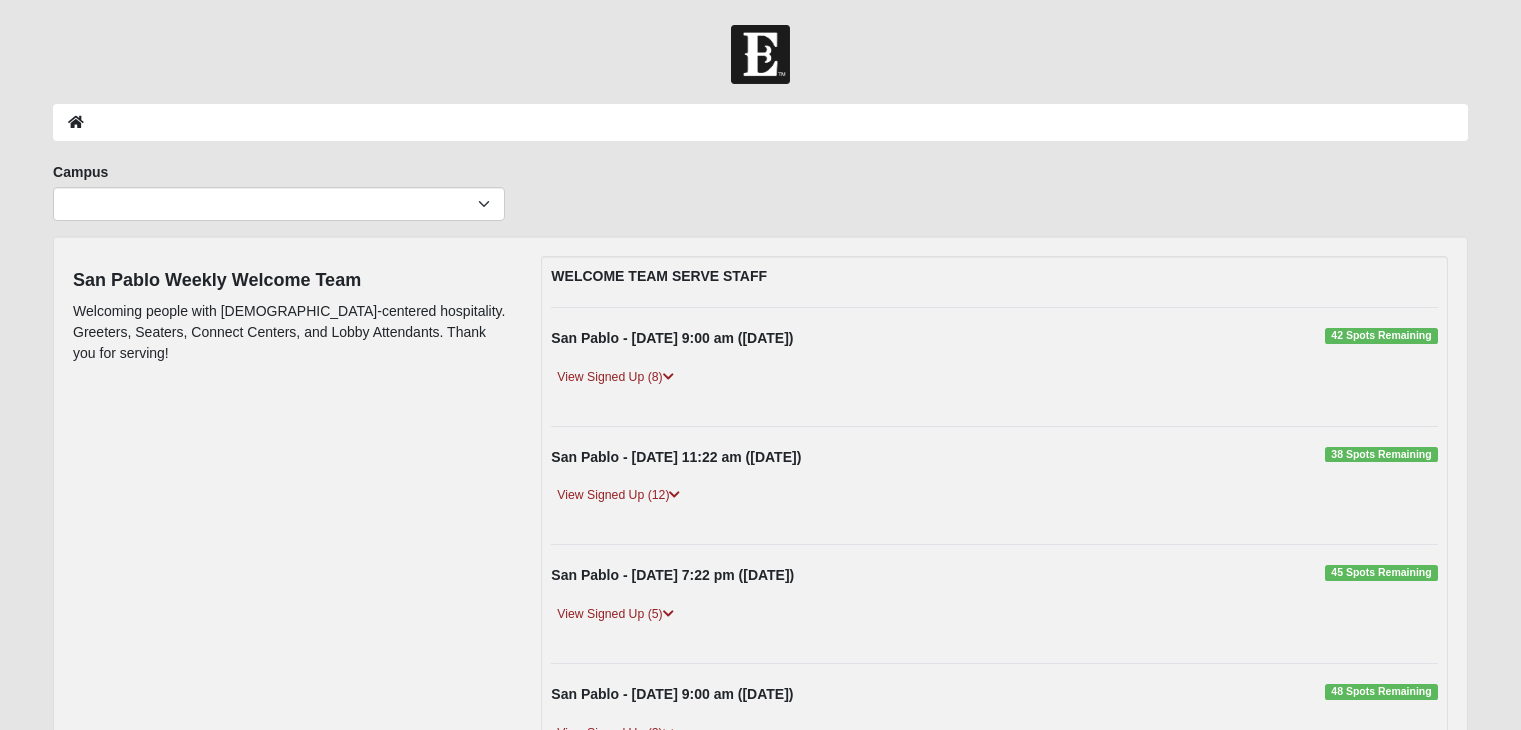 scroll, scrollTop: 0, scrollLeft: 0, axis: both 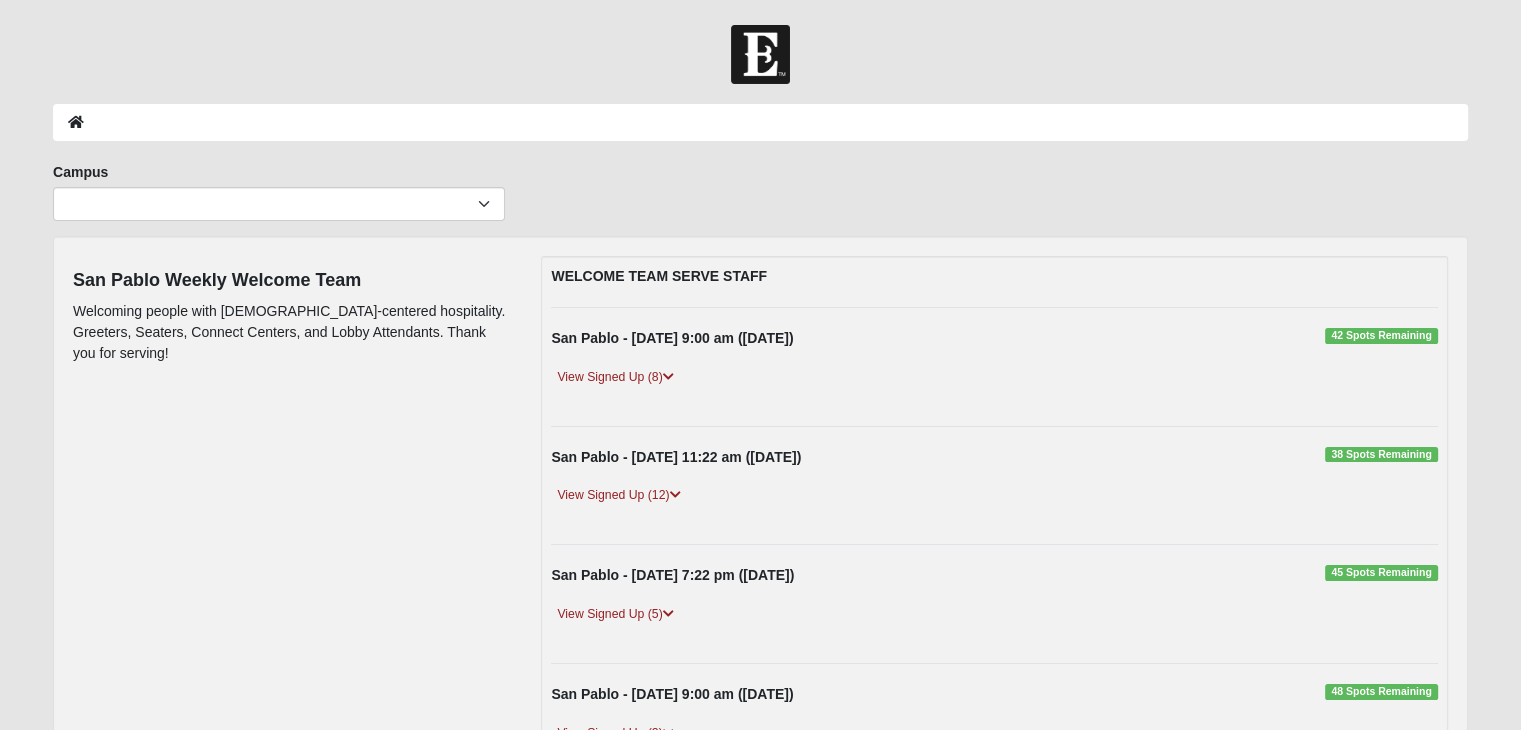 click on "View Signed Up (12)" at bounding box center (618, 495) 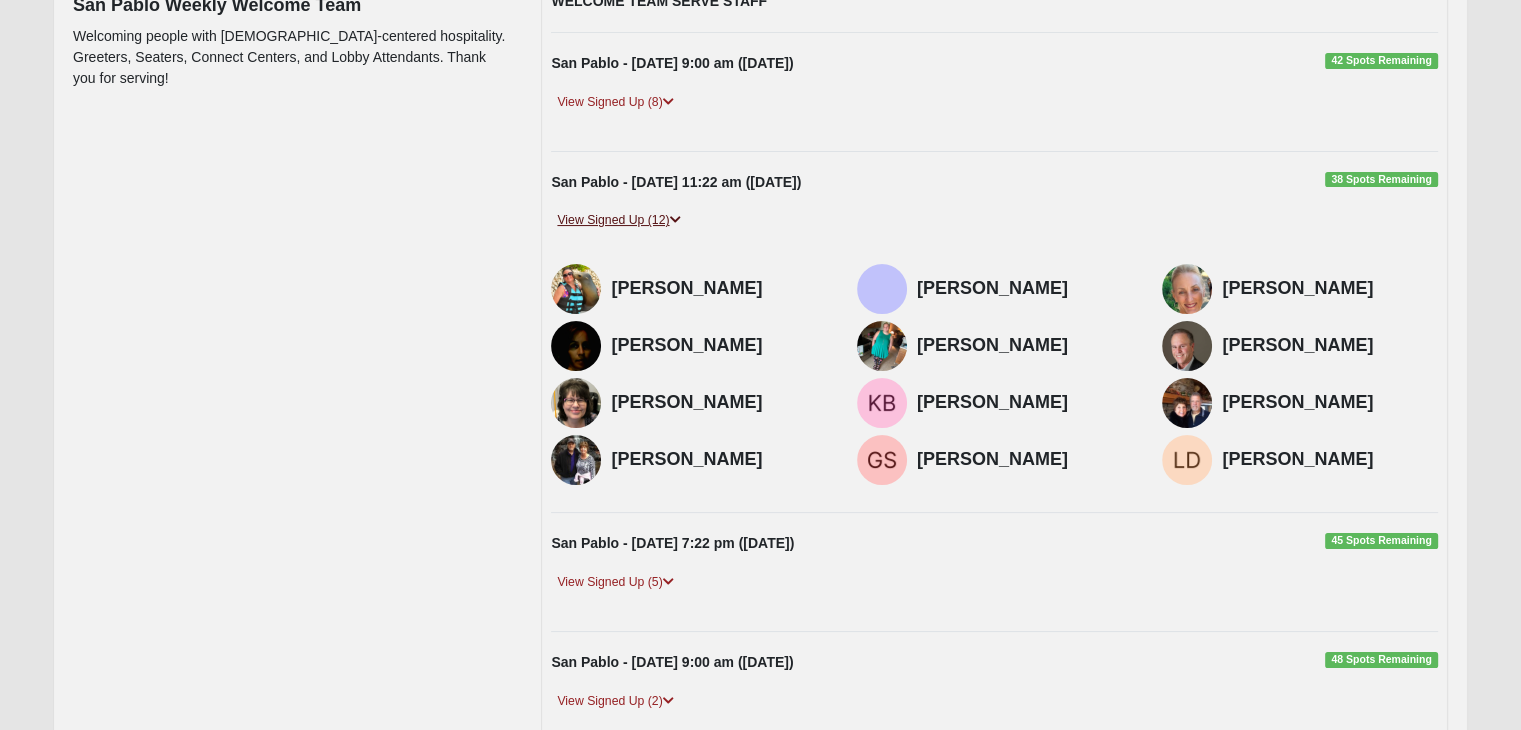 scroll, scrollTop: 276, scrollLeft: 0, axis: vertical 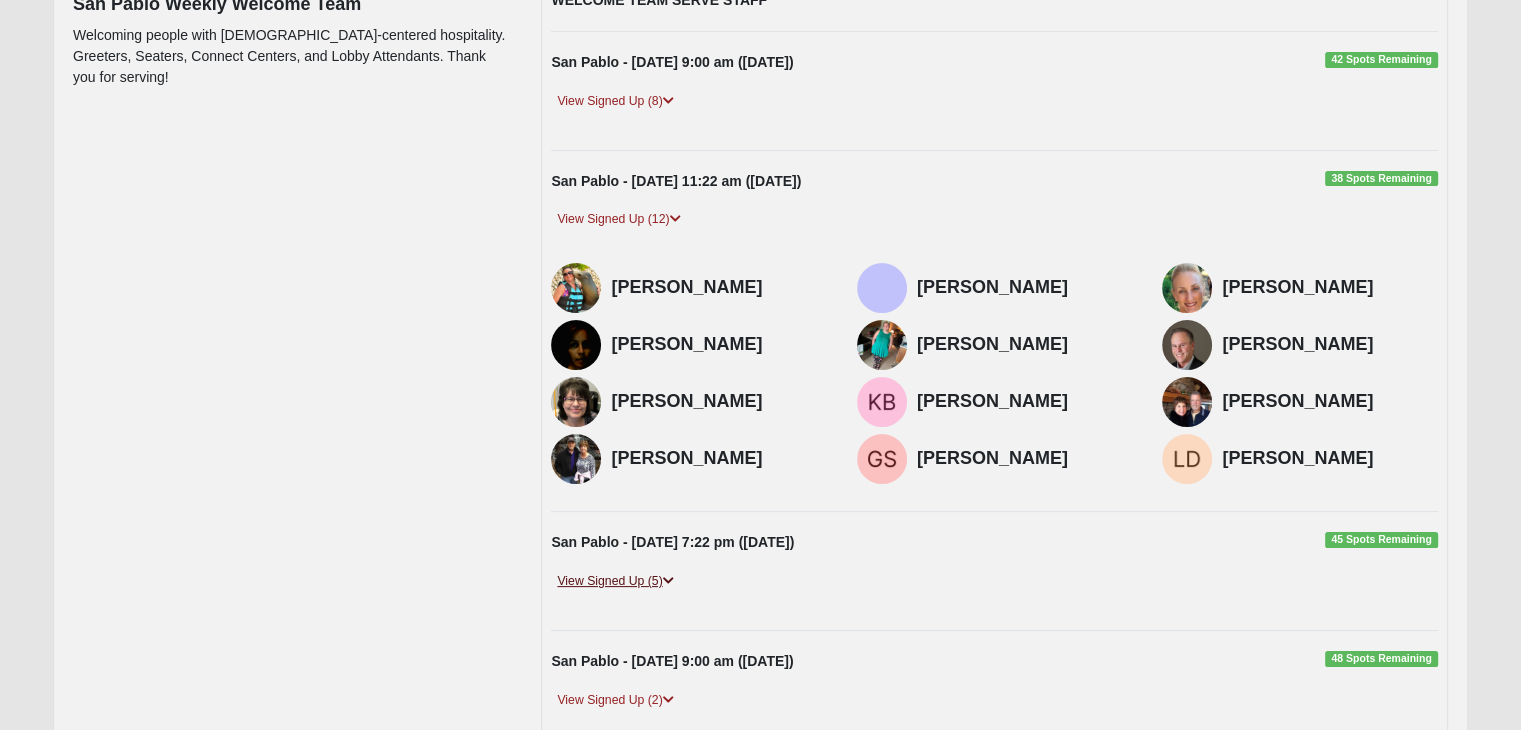 click on "View Signed Up (5)" at bounding box center (615, 581) 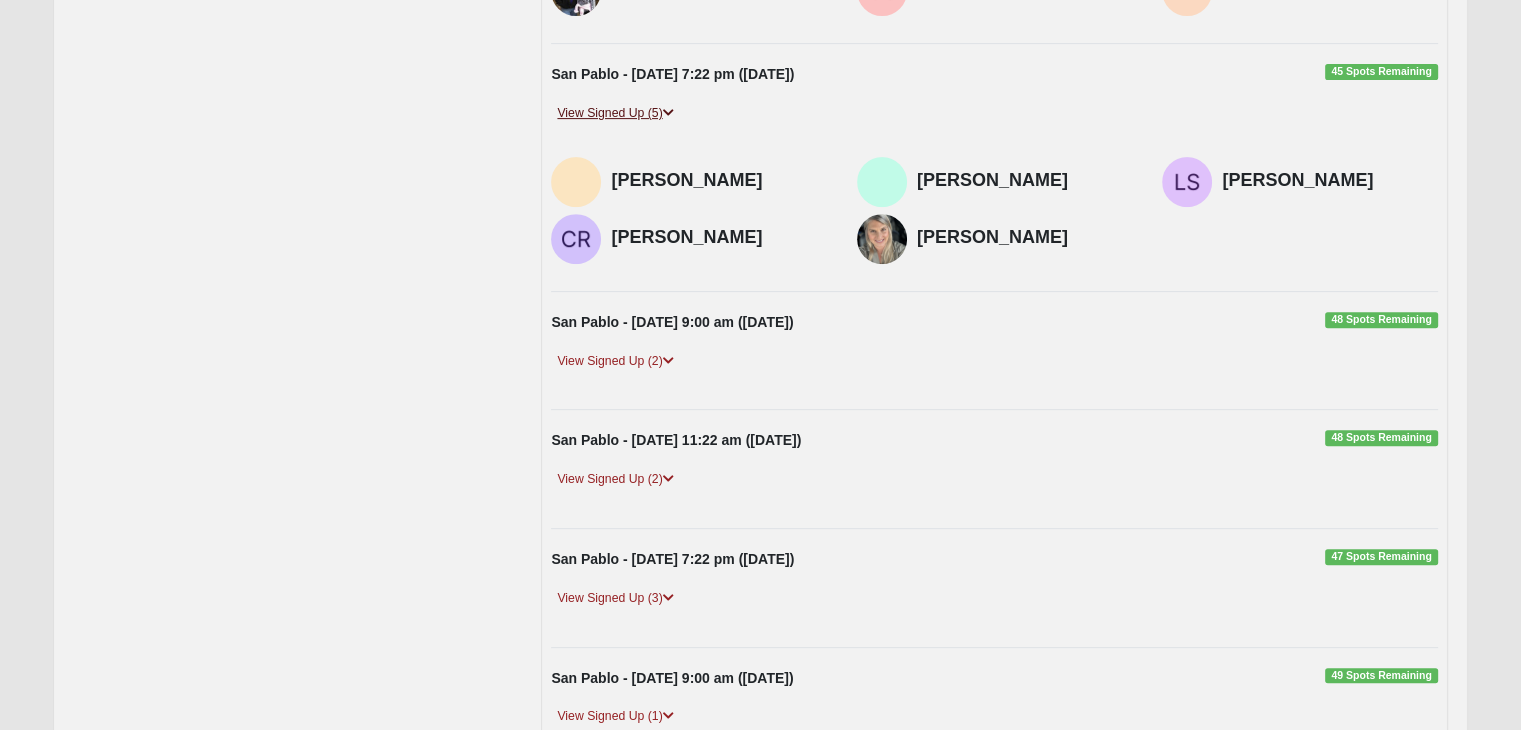 scroll, scrollTop: 752, scrollLeft: 0, axis: vertical 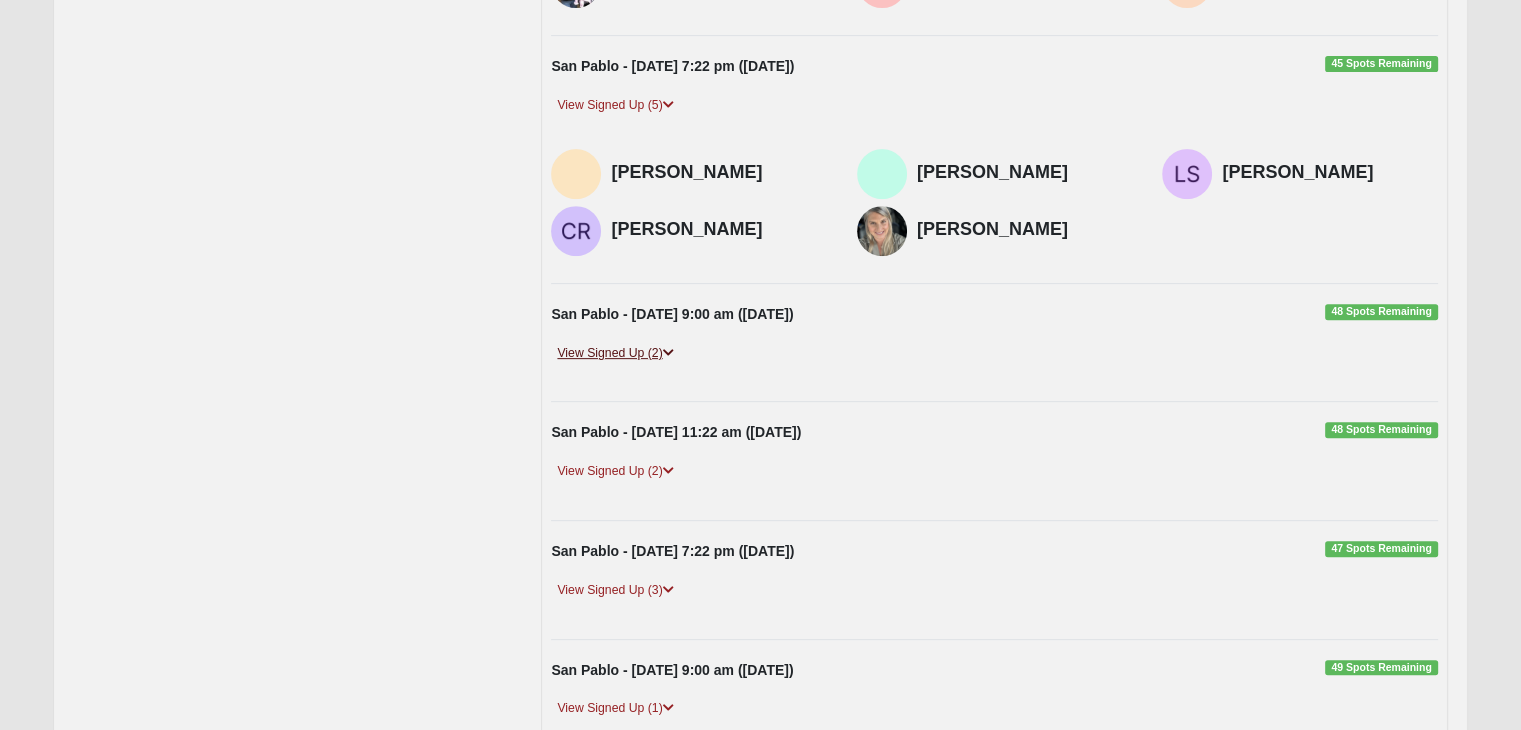 click on "View Signed Up (2)" at bounding box center (615, 353) 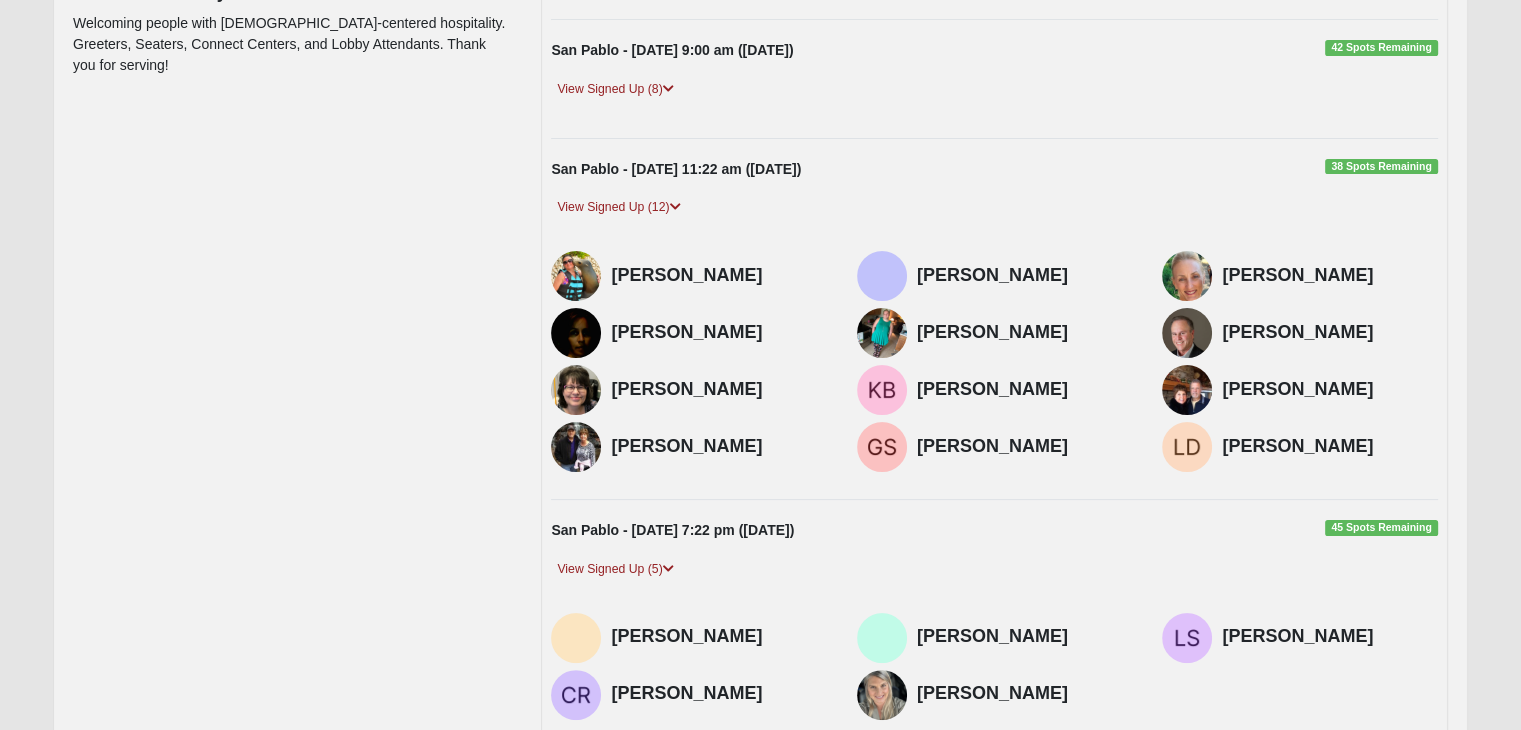 scroll, scrollTop: 281, scrollLeft: 0, axis: vertical 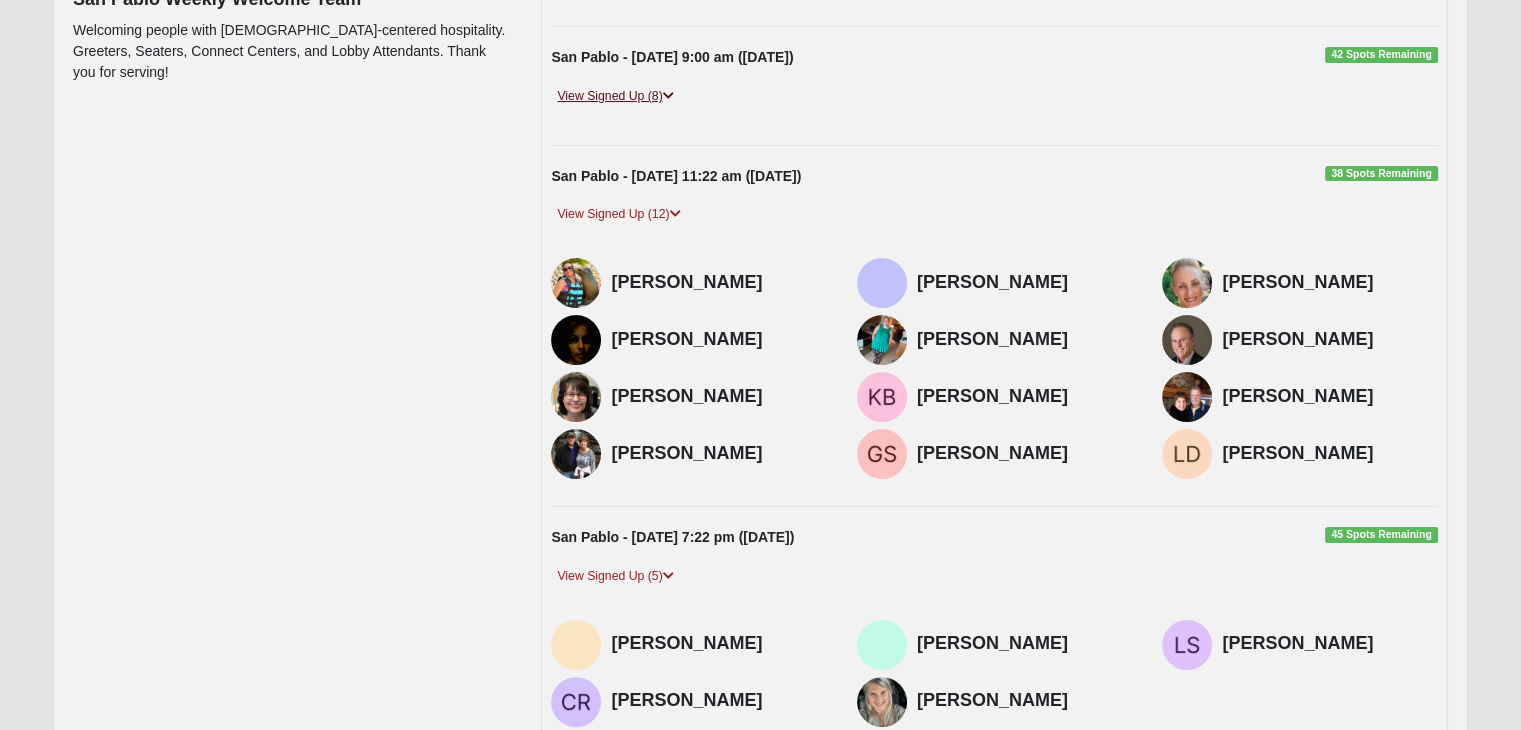 click at bounding box center (668, 96) 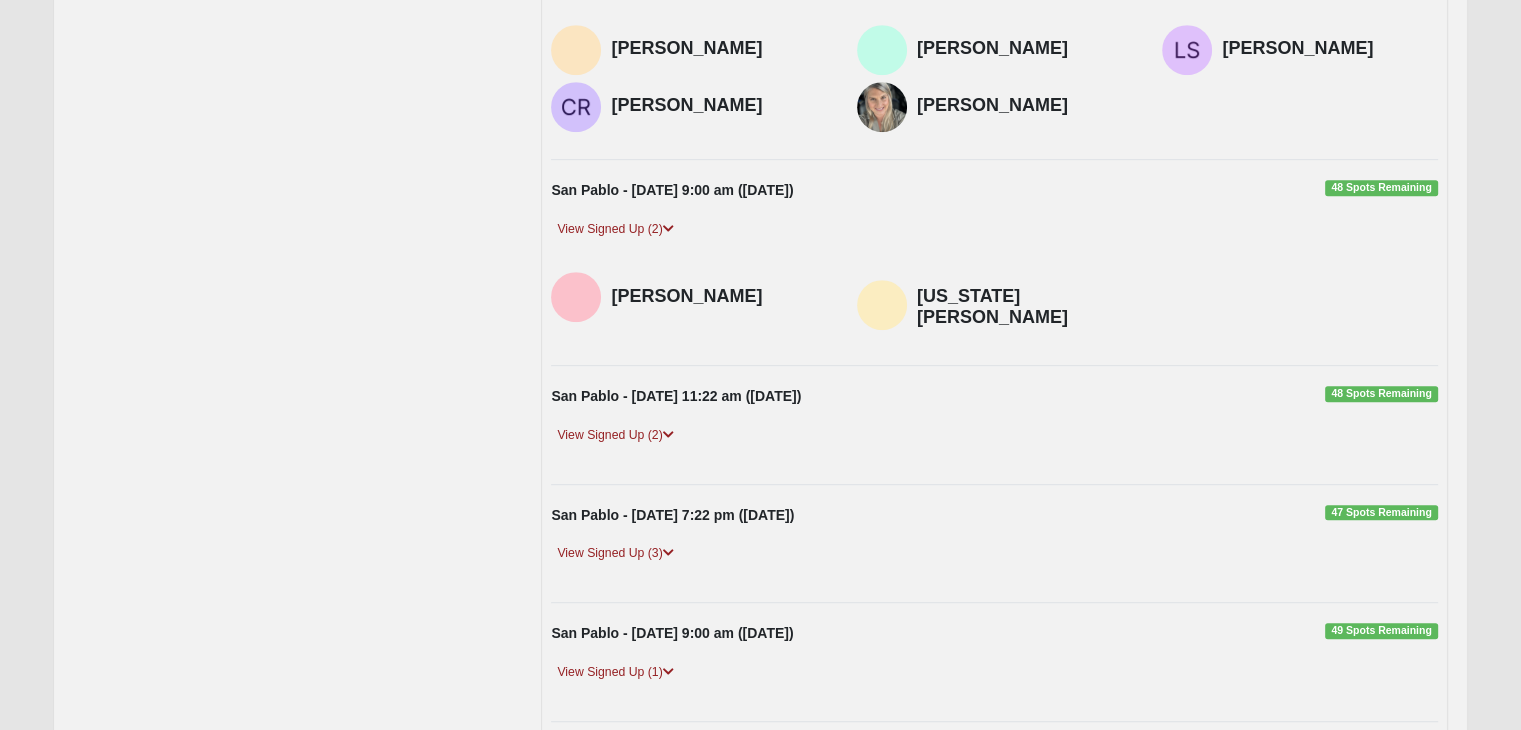 scroll, scrollTop: 1065, scrollLeft: 0, axis: vertical 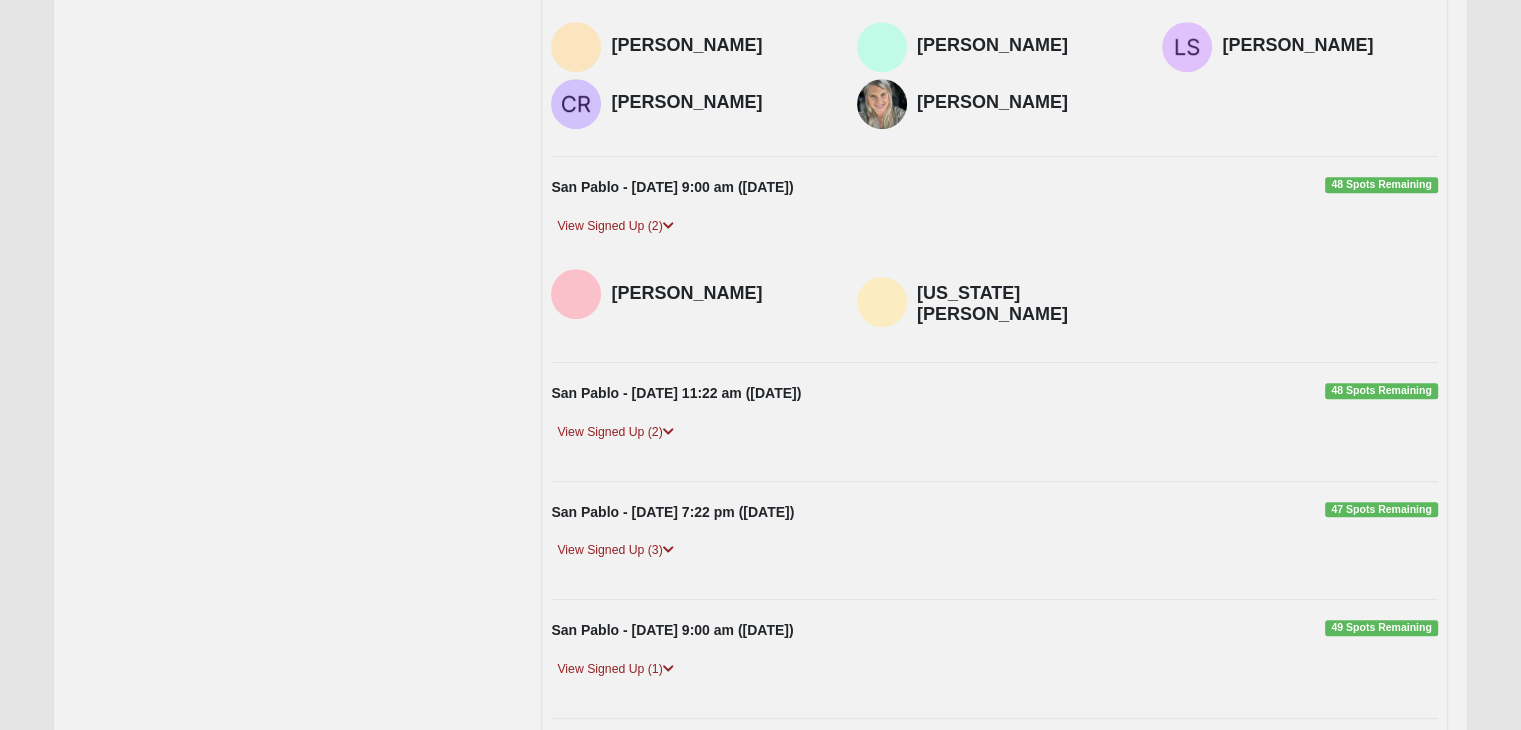 click on "View Signed Up (2)" at bounding box center (994, 441) 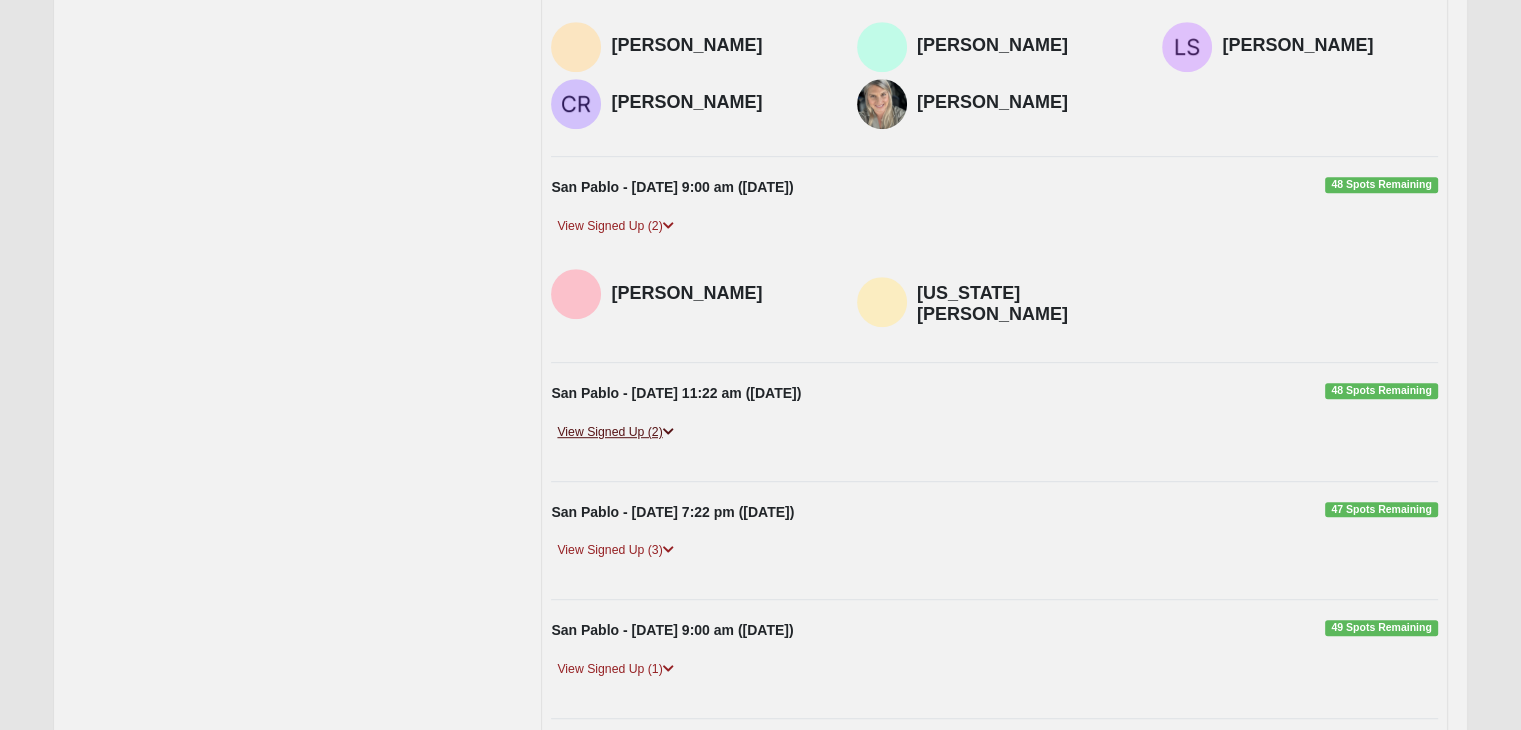 click at bounding box center [668, 432] 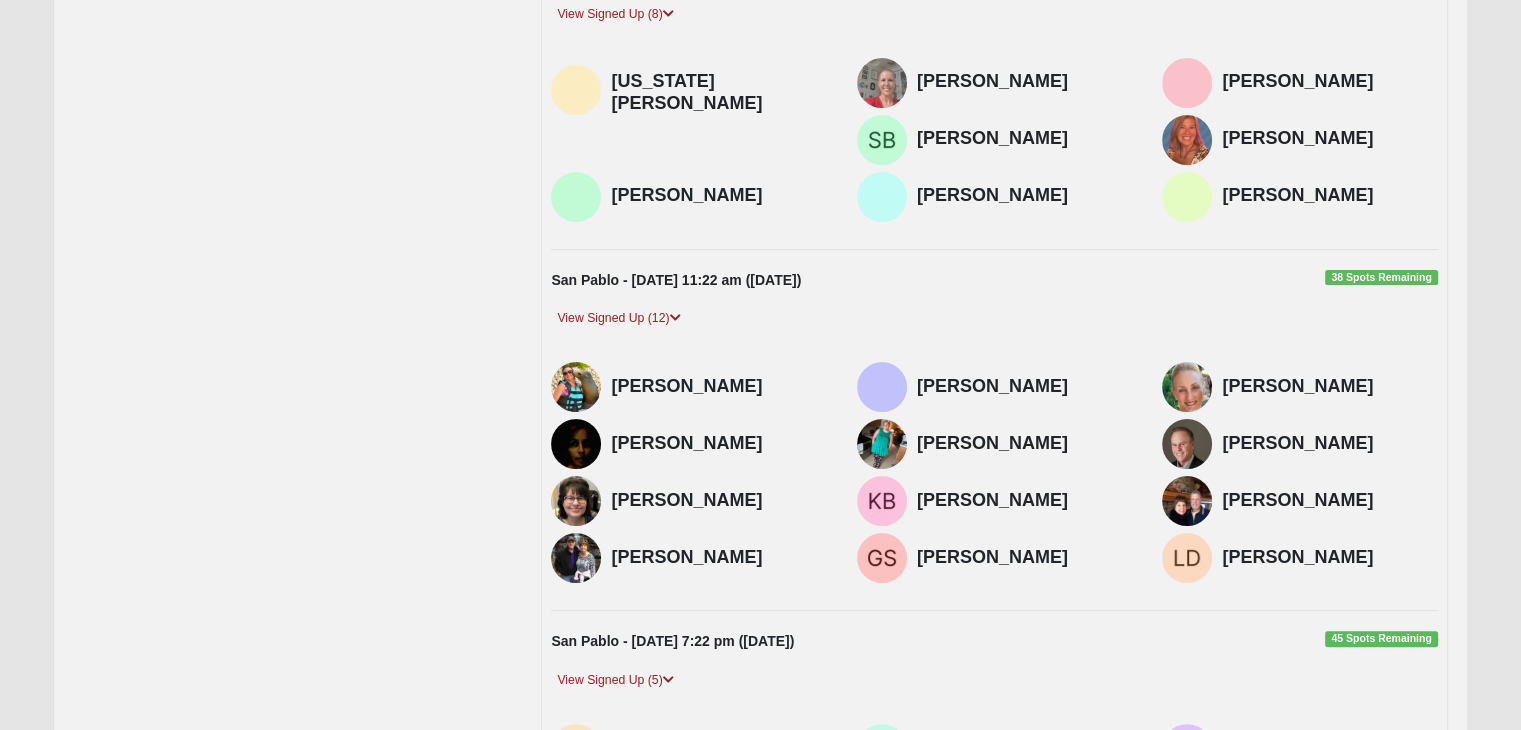 scroll, scrollTop: 364, scrollLeft: 0, axis: vertical 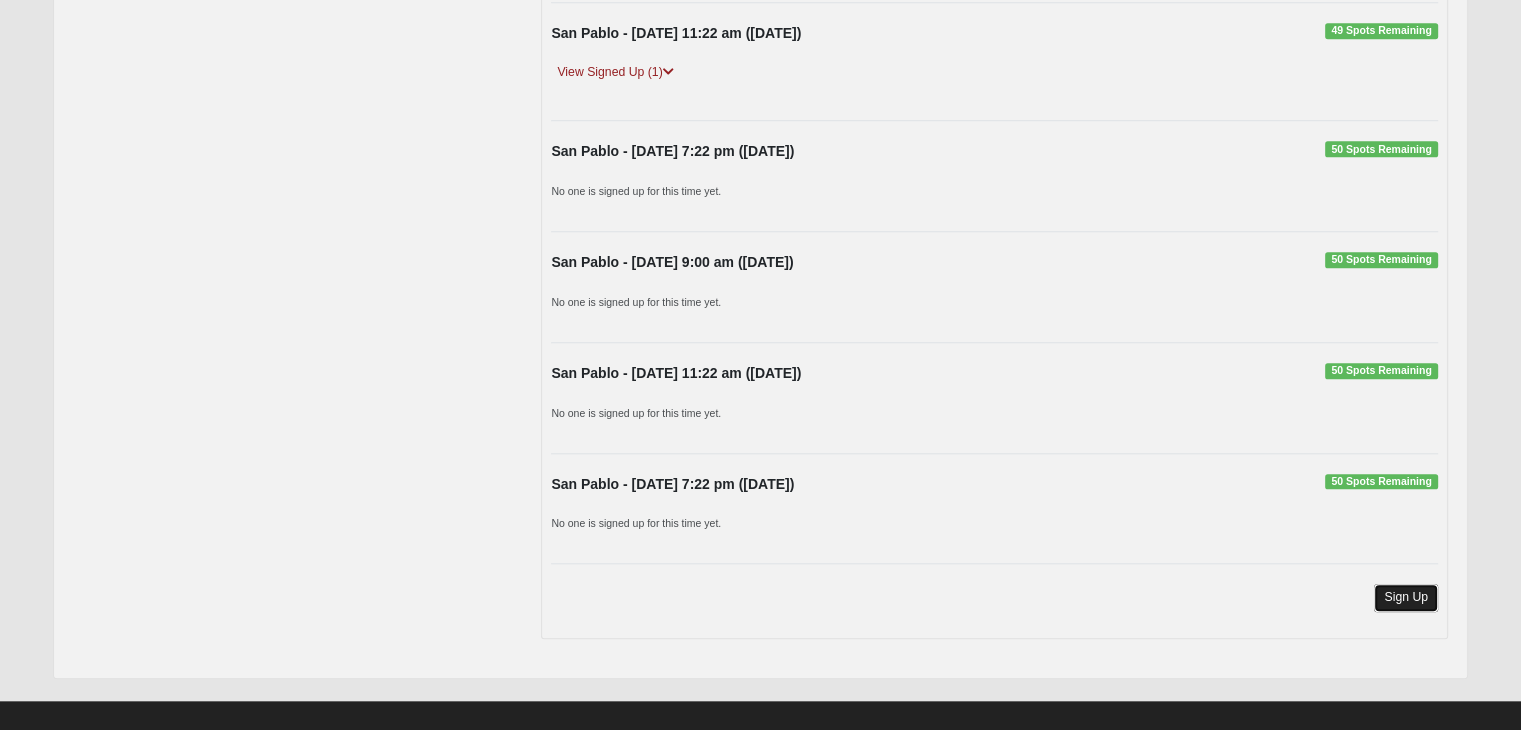 click on "Sign Up" at bounding box center (1406, 597) 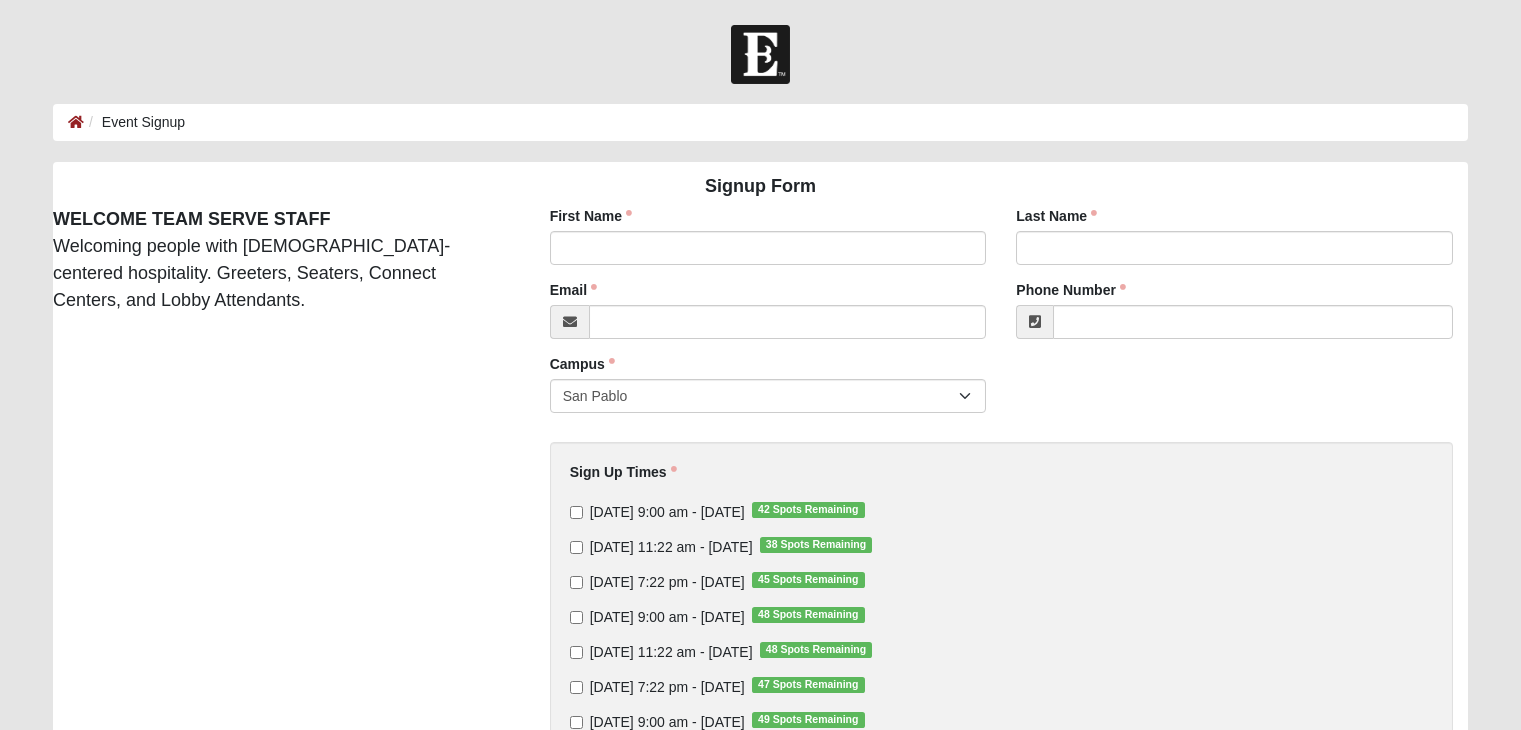 scroll, scrollTop: 0, scrollLeft: 0, axis: both 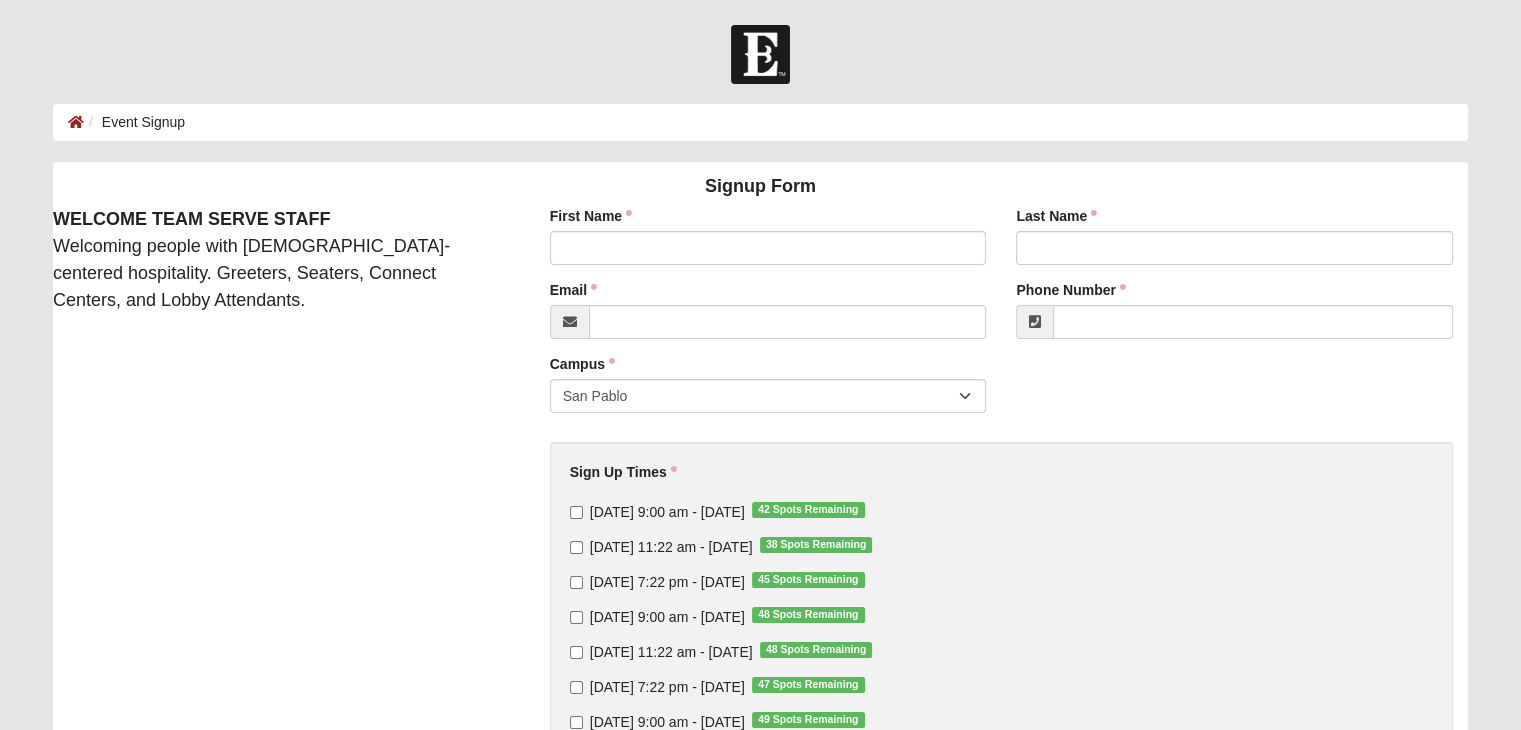 click on "Event Signup" at bounding box center (760, 122) 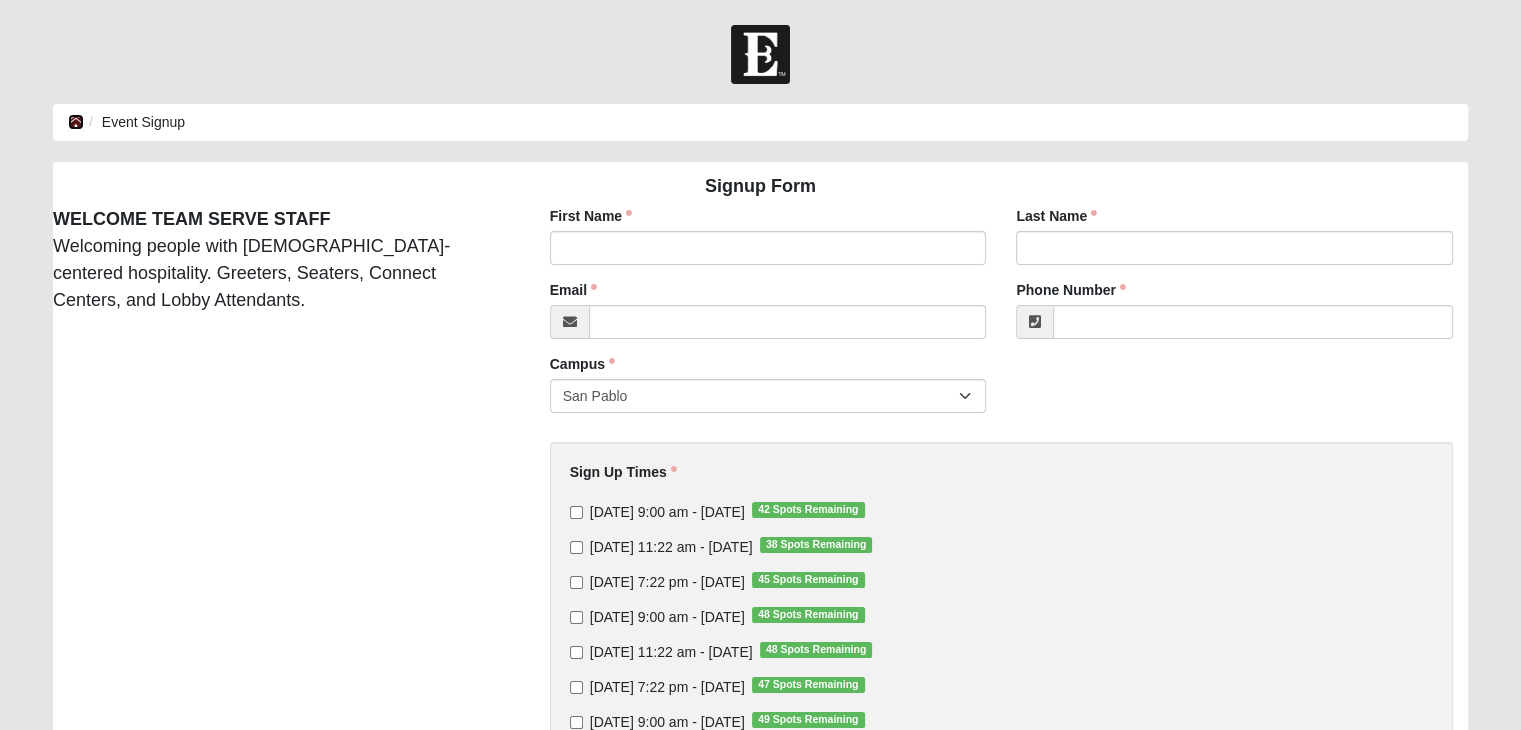 click at bounding box center [76, 122] 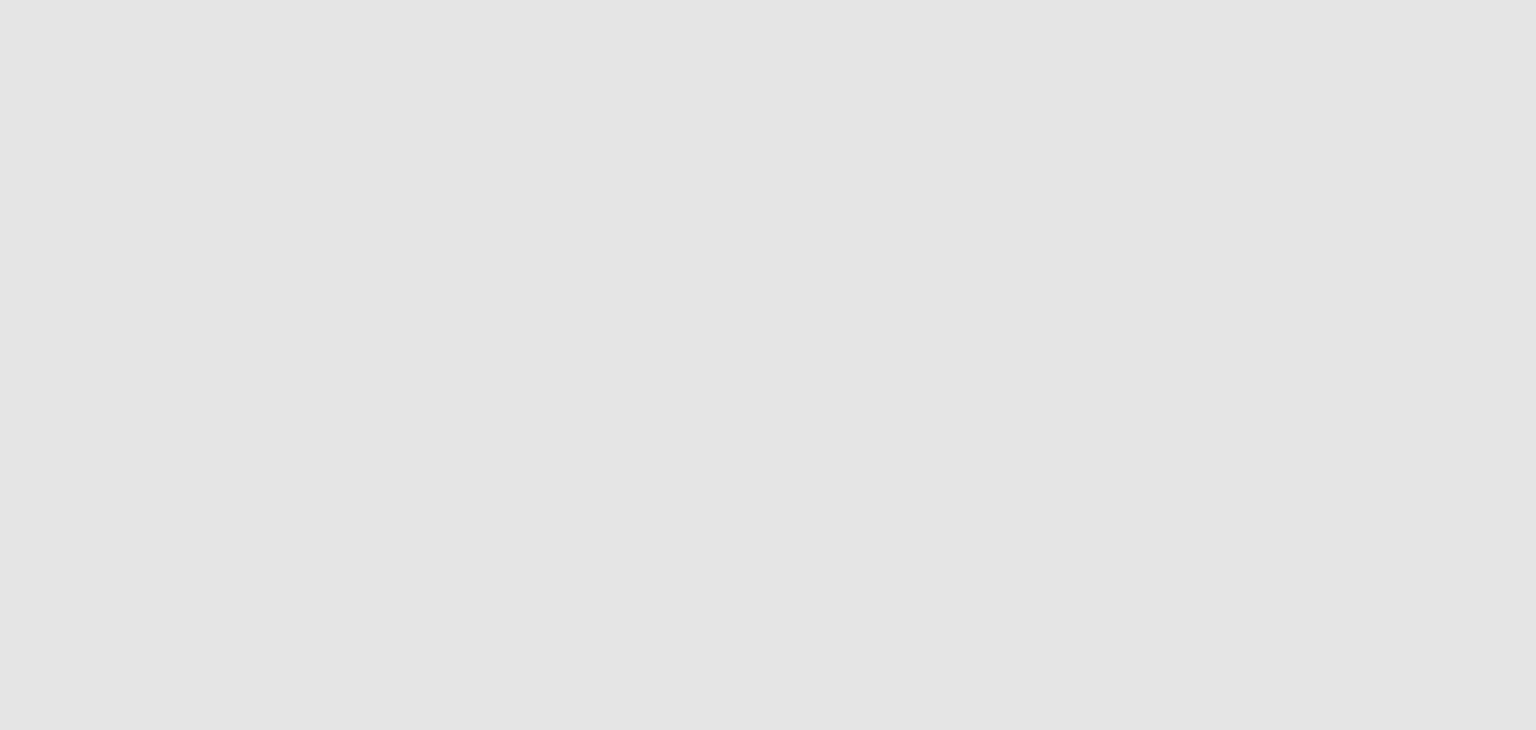 scroll, scrollTop: 0, scrollLeft: 0, axis: both 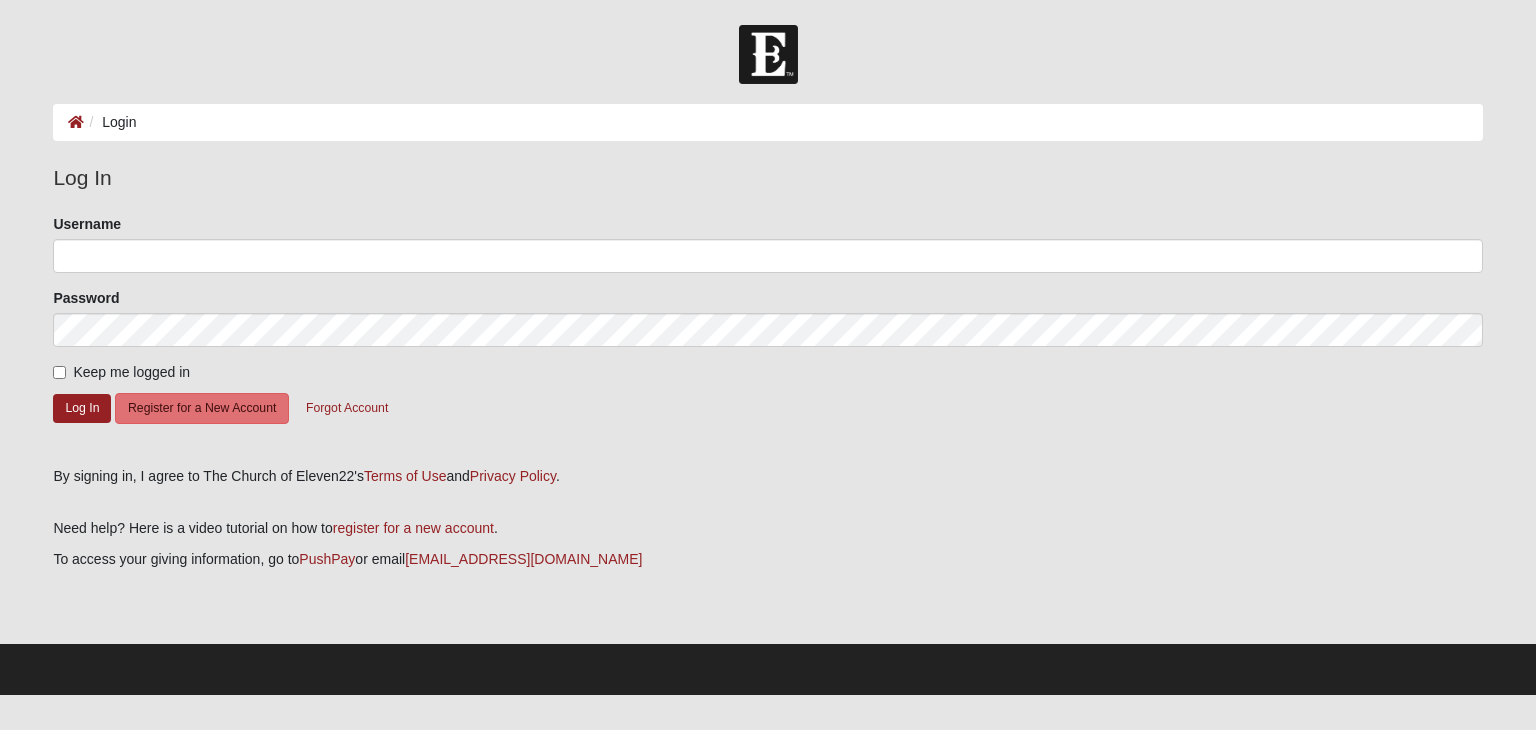 click on "Login" at bounding box center [110, 122] 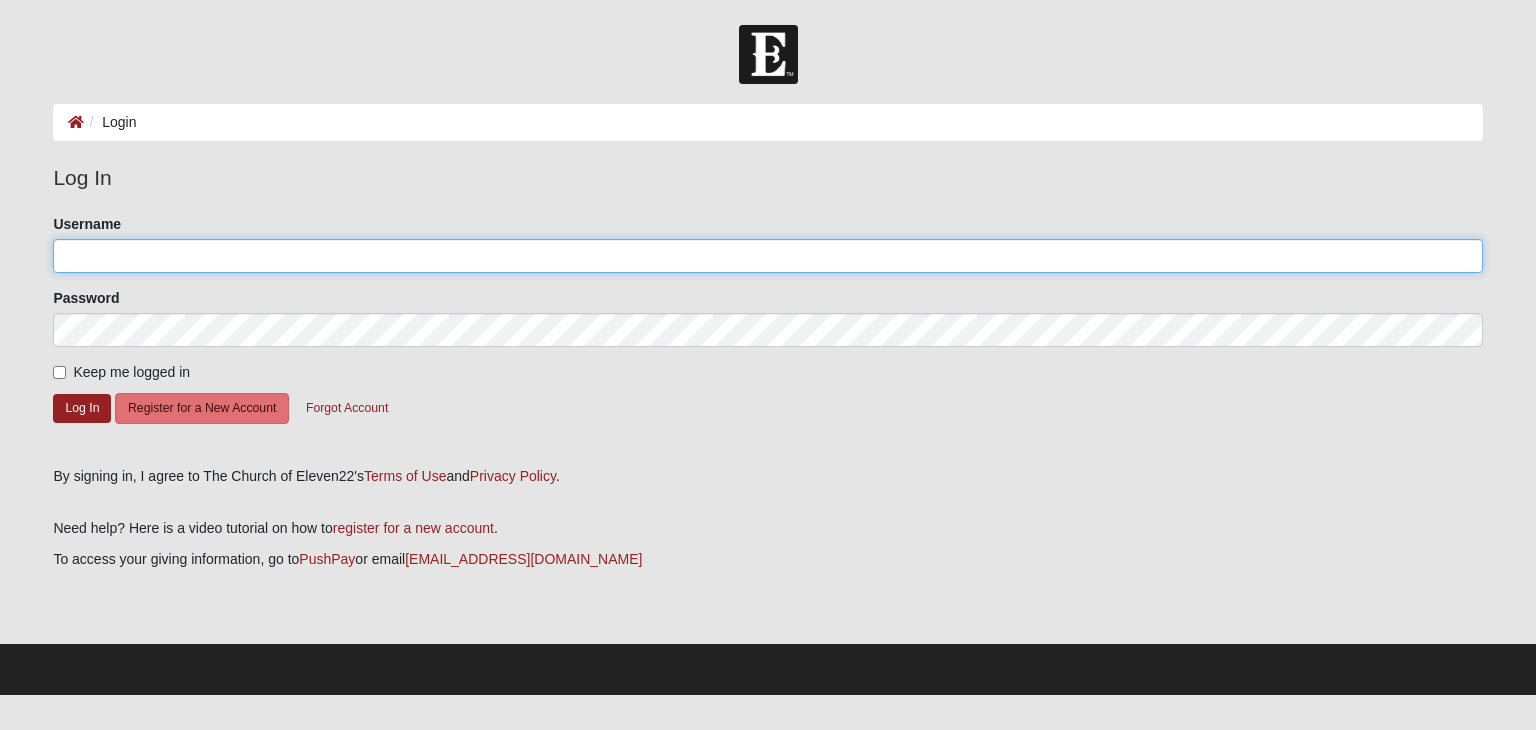 click on "Username" 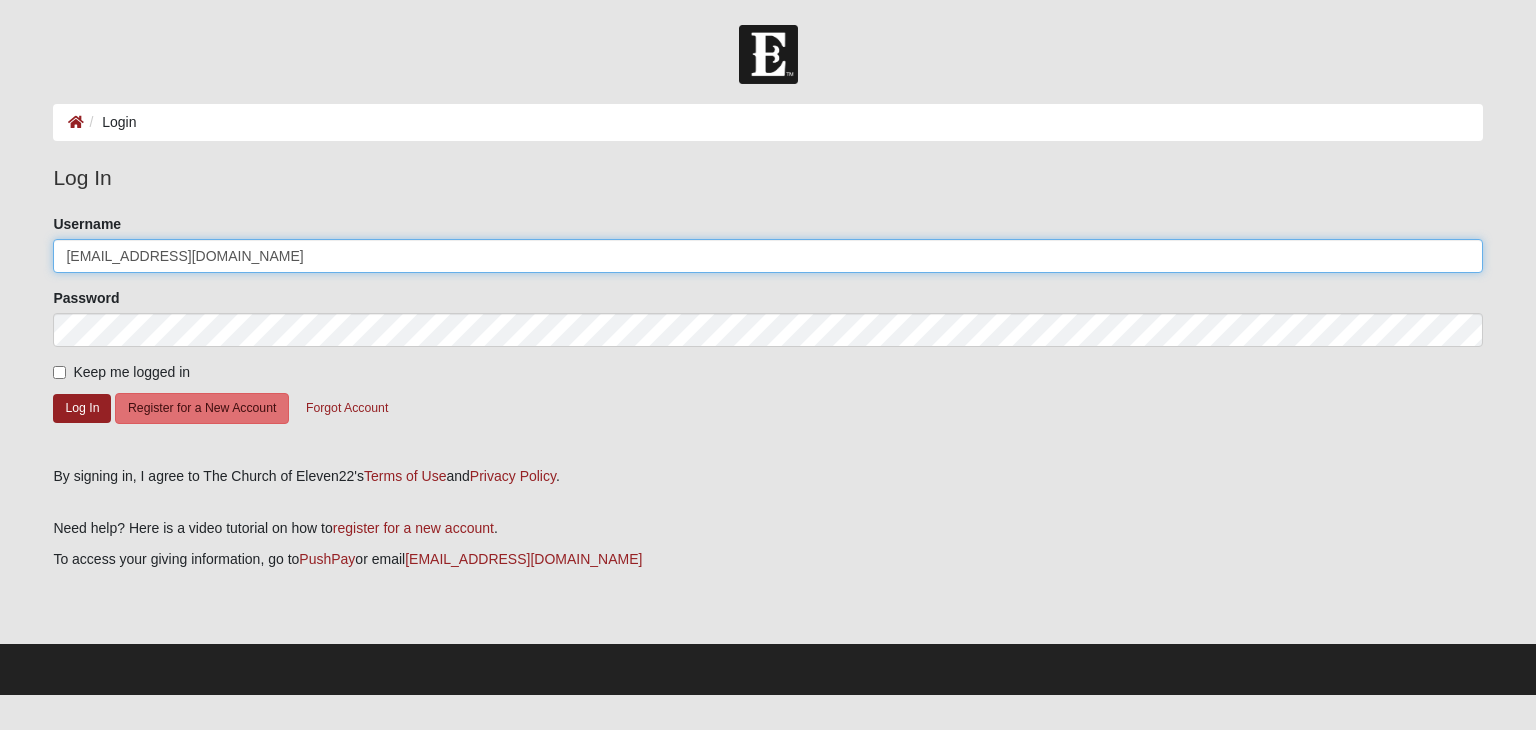 type on "stephanie_ortiz04@yahoo.com" 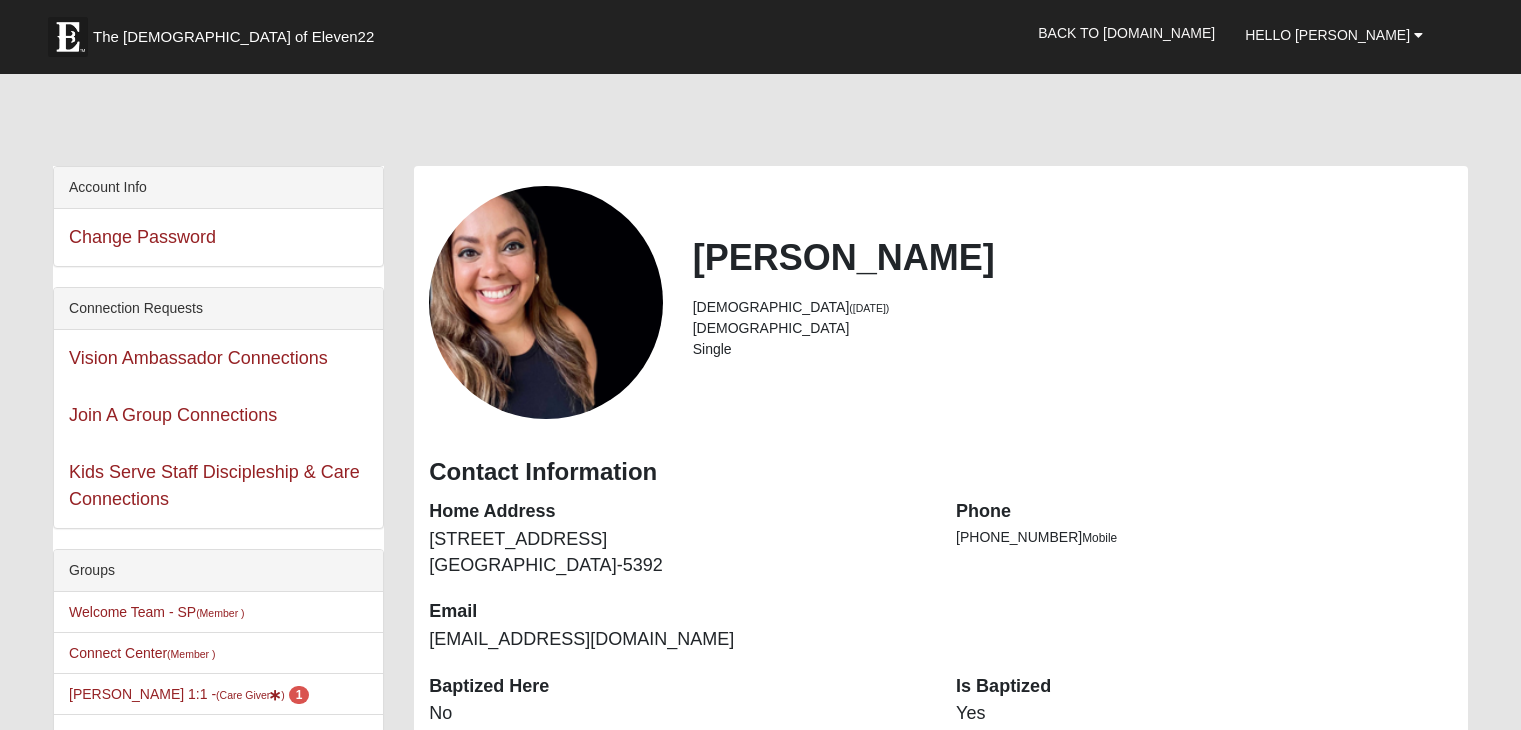 scroll, scrollTop: 0, scrollLeft: 0, axis: both 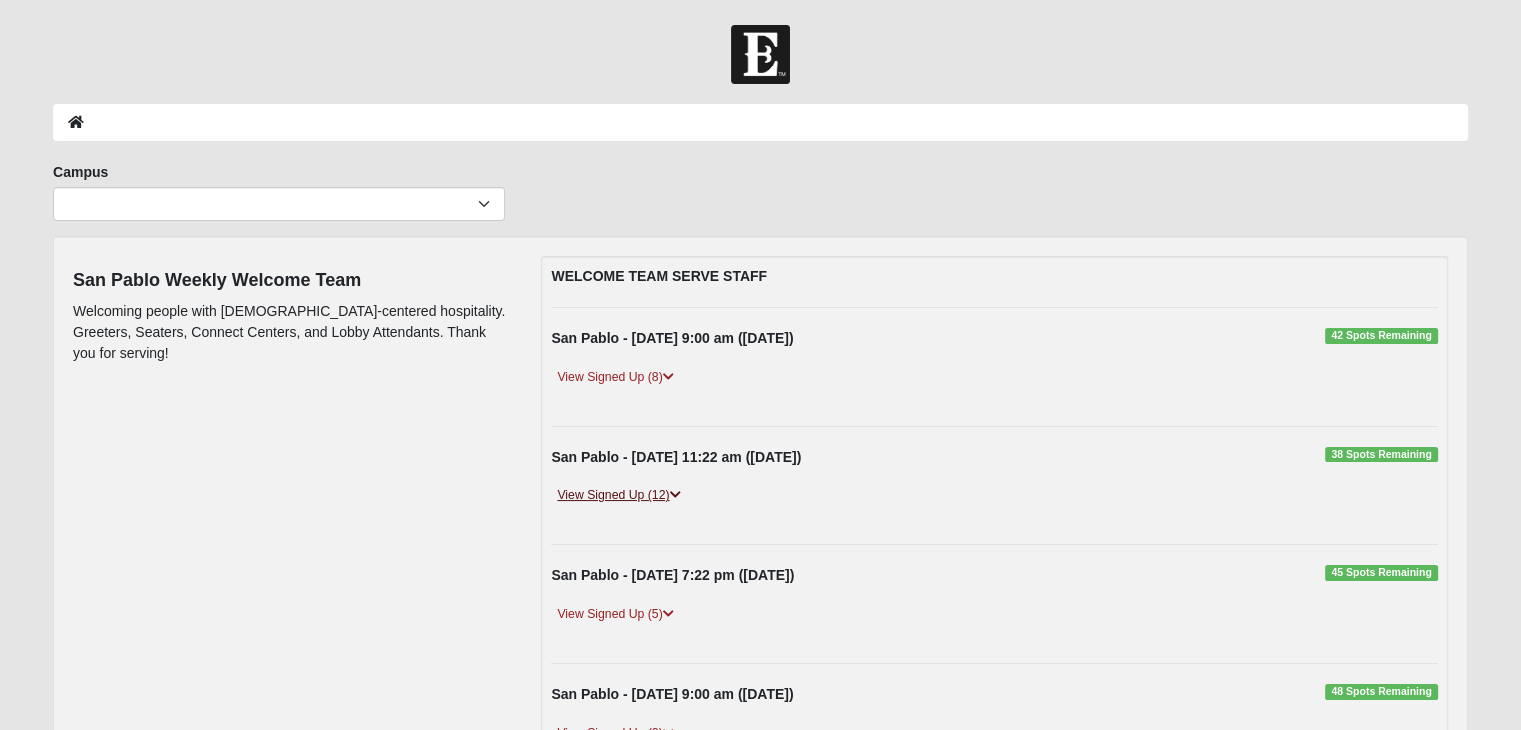 click on "View Signed Up (12)" at bounding box center [618, 495] 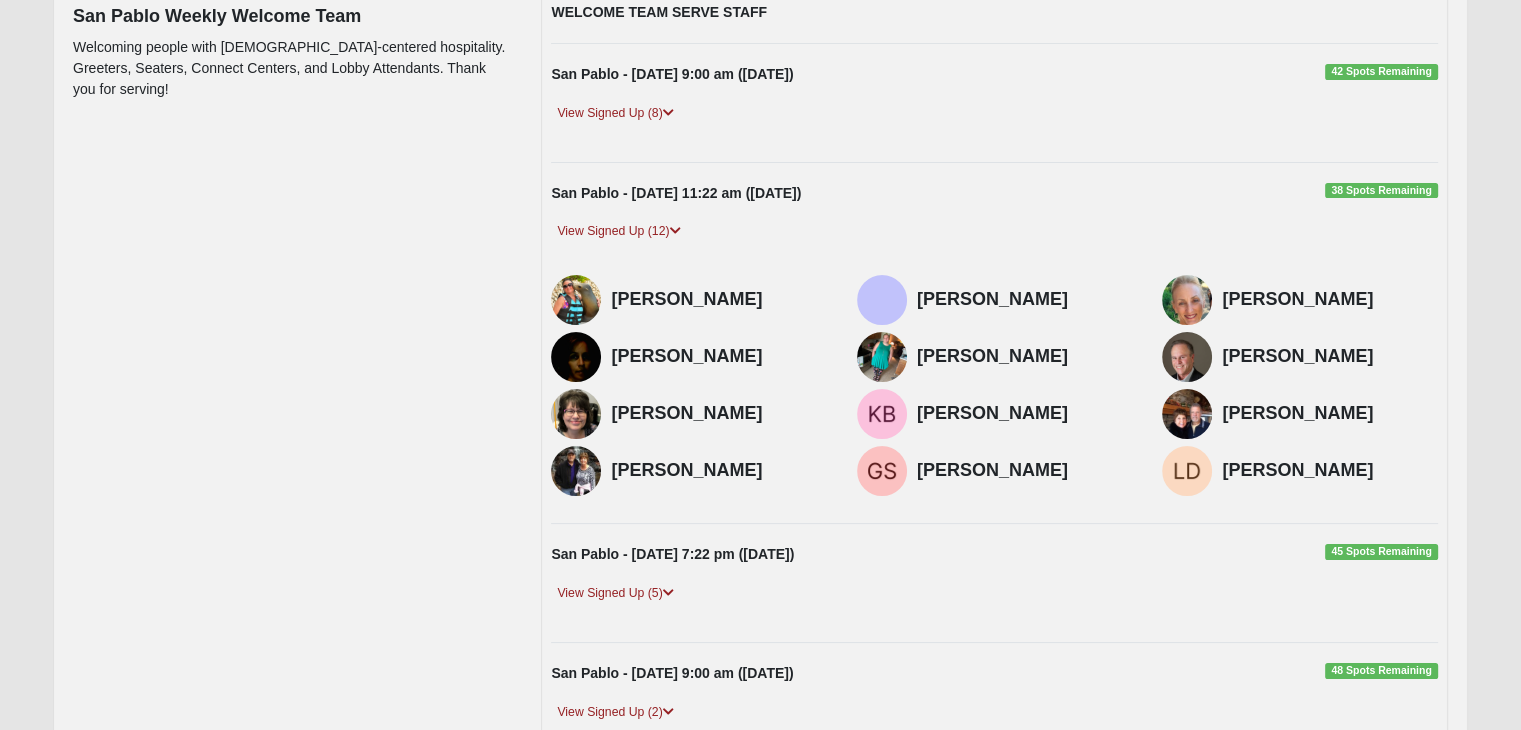 scroll, scrollTop: 332, scrollLeft: 0, axis: vertical 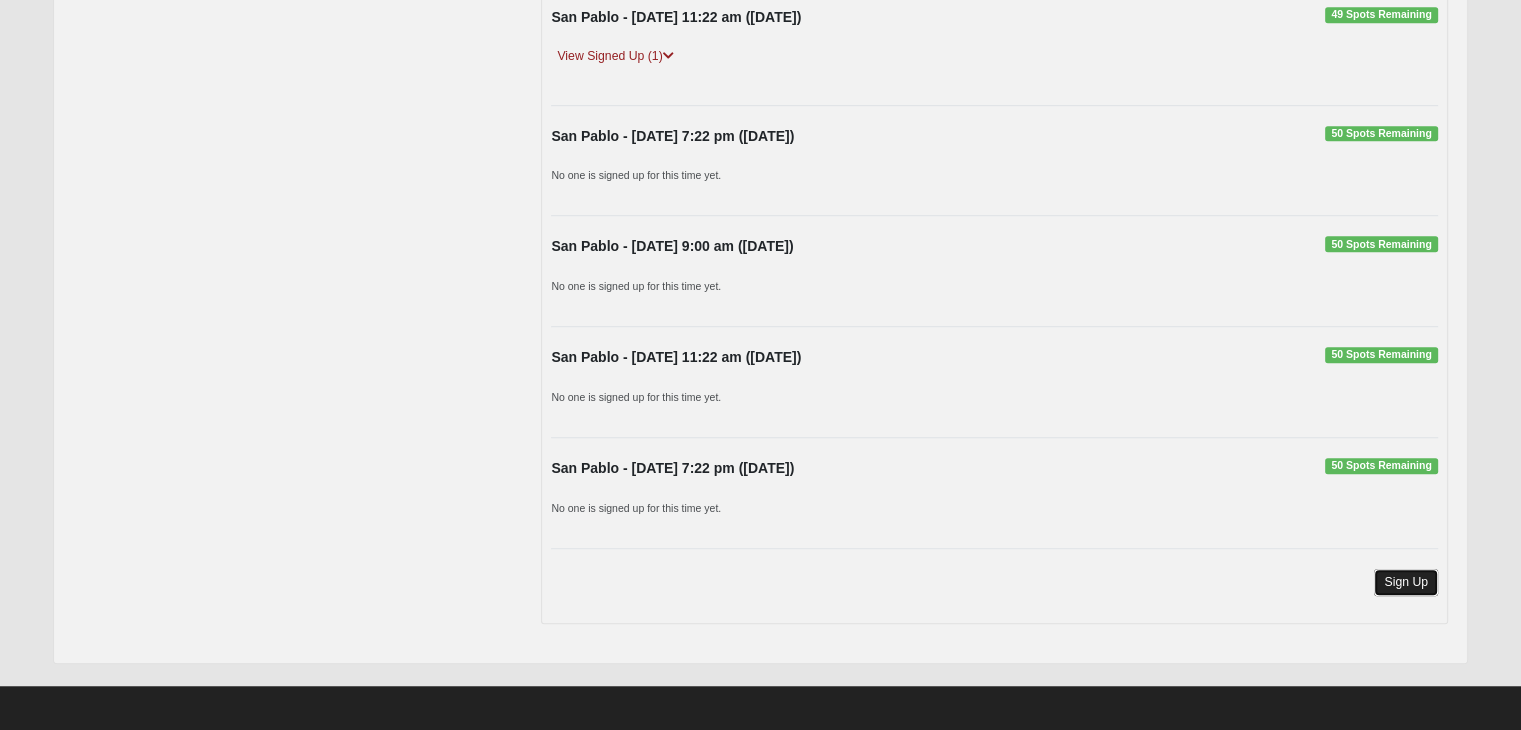 click on "Sign Up" at bounding box center (1406, 582) 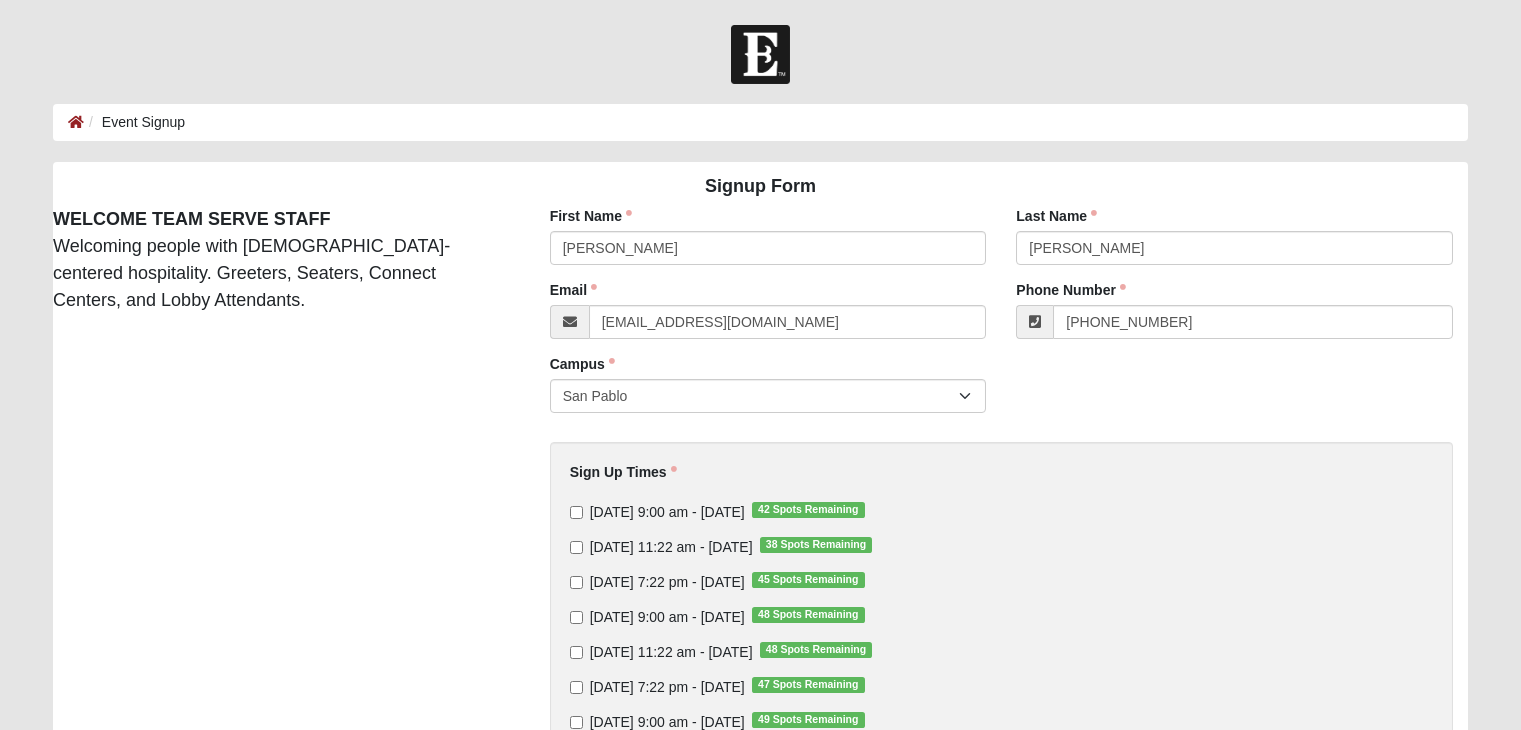 scroll, scrollTop: 0, scrollLeft: 0, axis: both 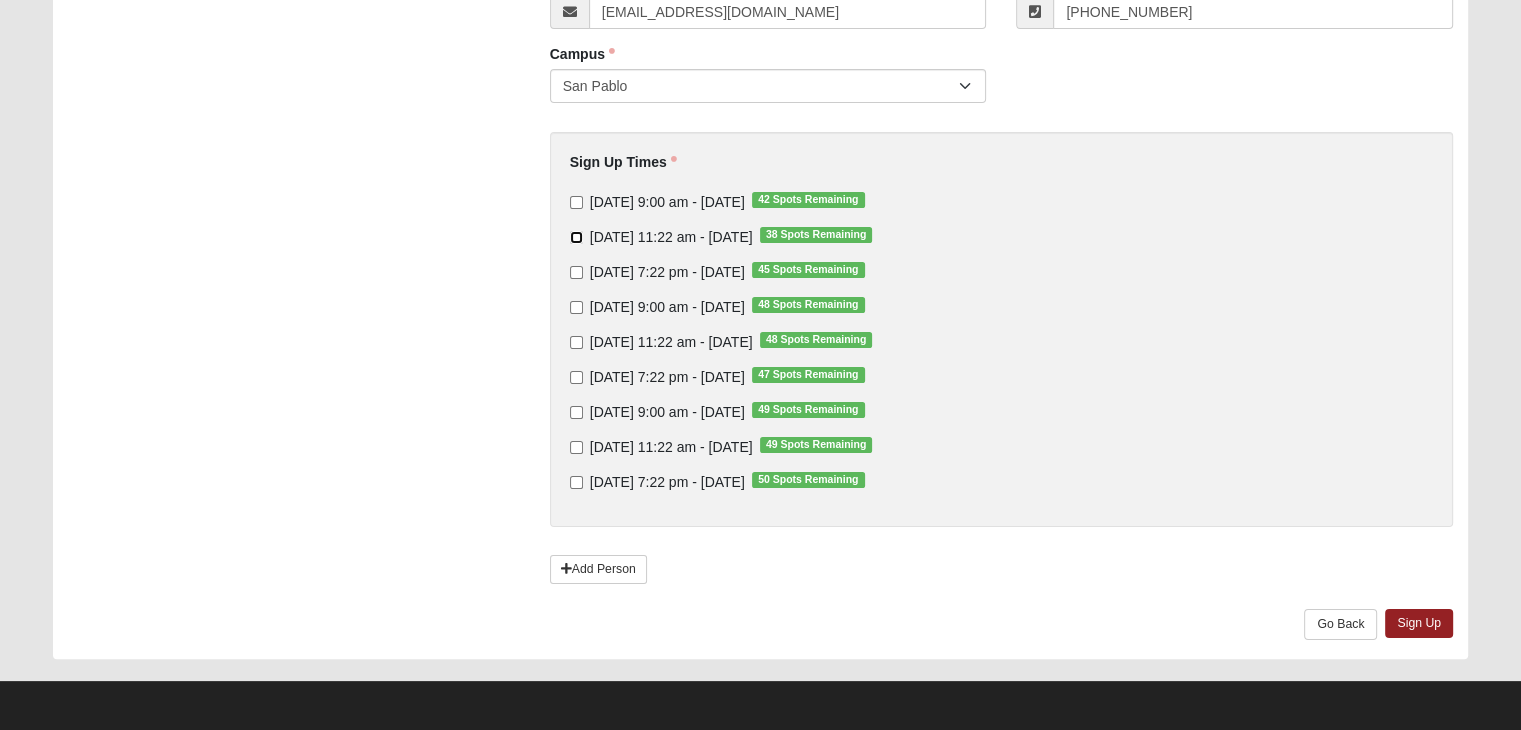 click on "[DATE] 11:22 am - [DATE]
38 Spots Remaining" at bounding box center (576, 237) 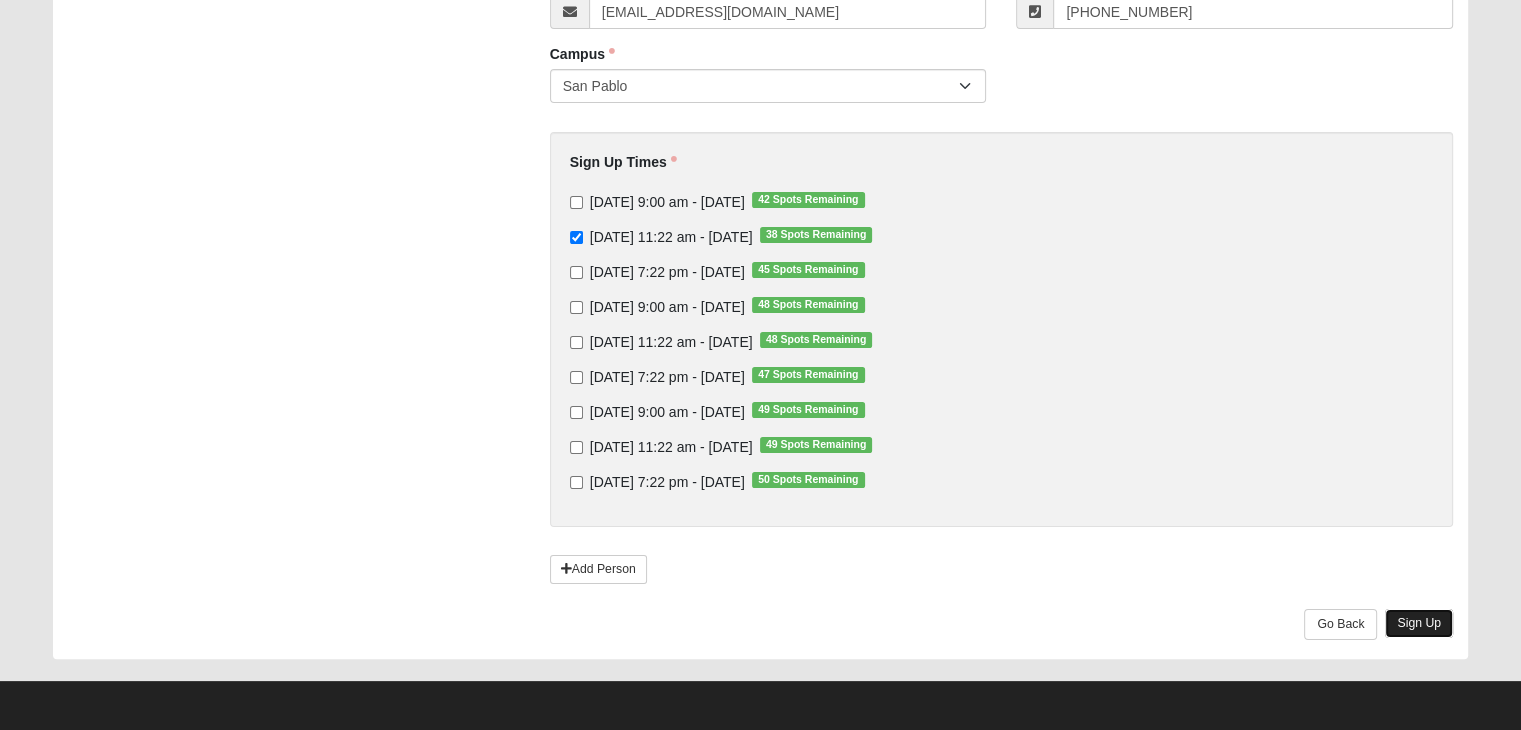 click on "Sign Up" at bounding box center (1419, 623) 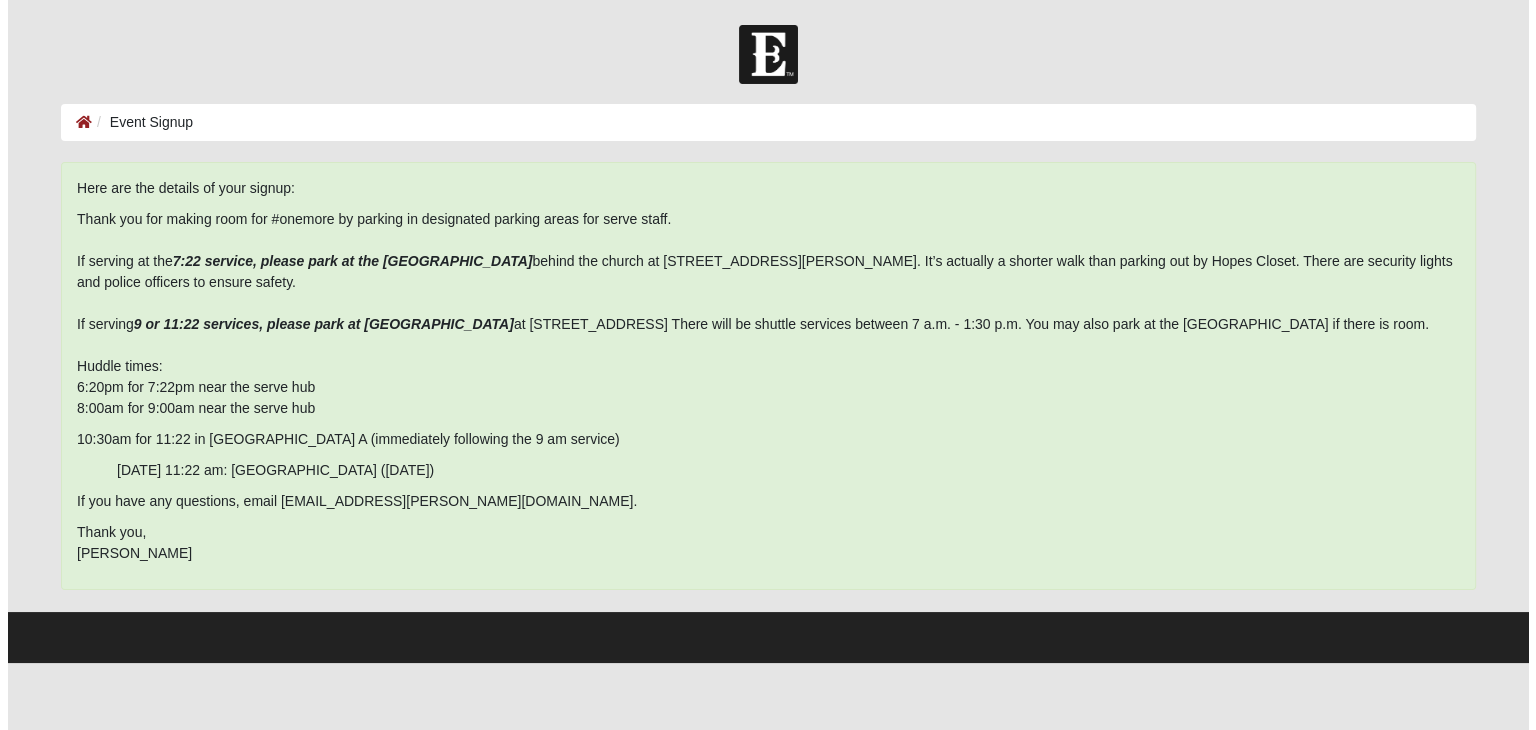 scroll, scrollTop: 0, scrollLeft: 0, axis: both 